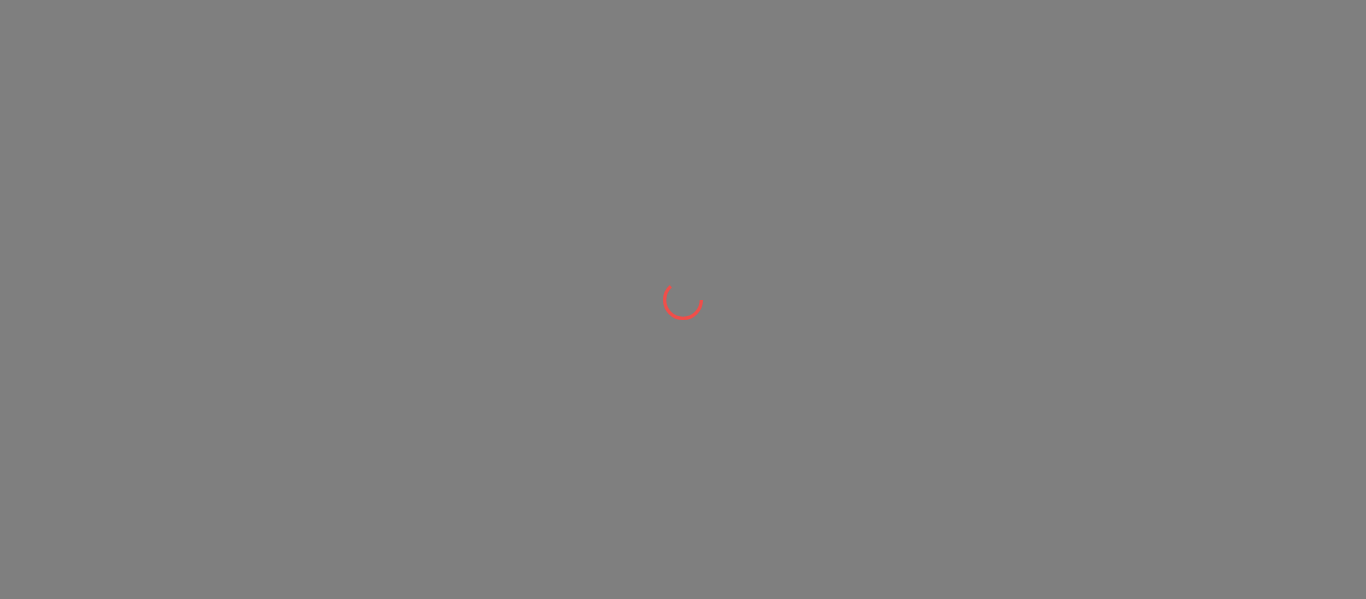 scroll, scrollTop: 0, scrollLeft: 0, axis: both 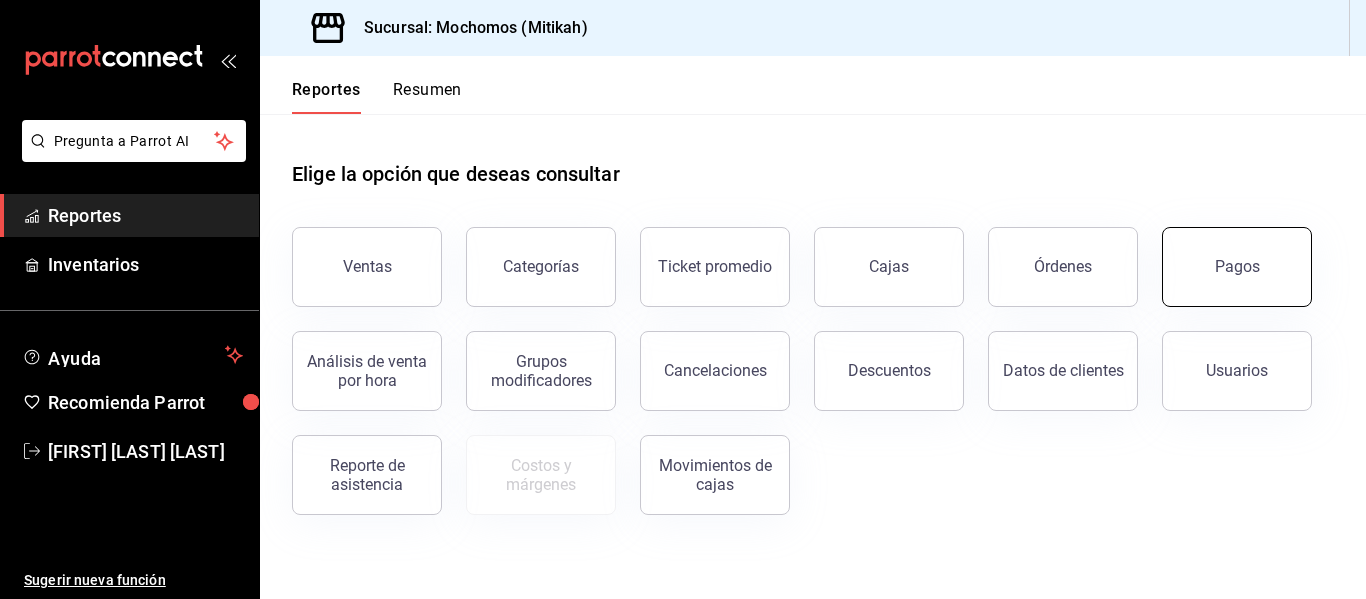 click on "Pagos" at bounding box center [1237, 266] 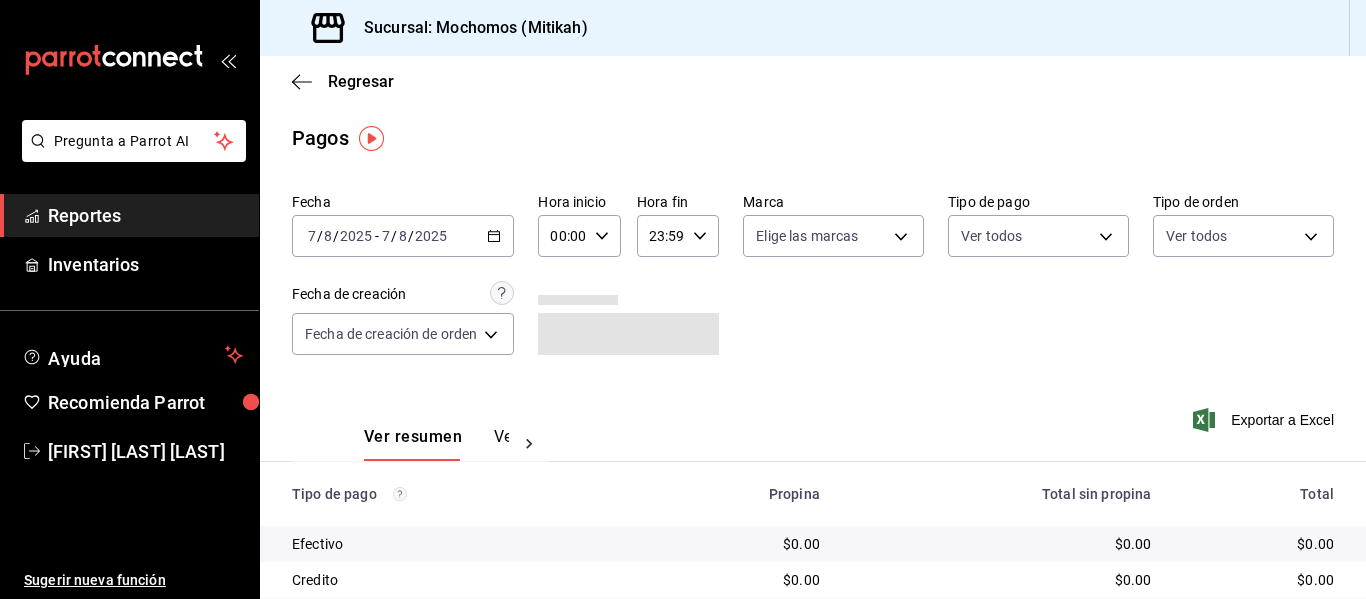 click on "00:00 Hora inicio" at bounding box center (579, 236) 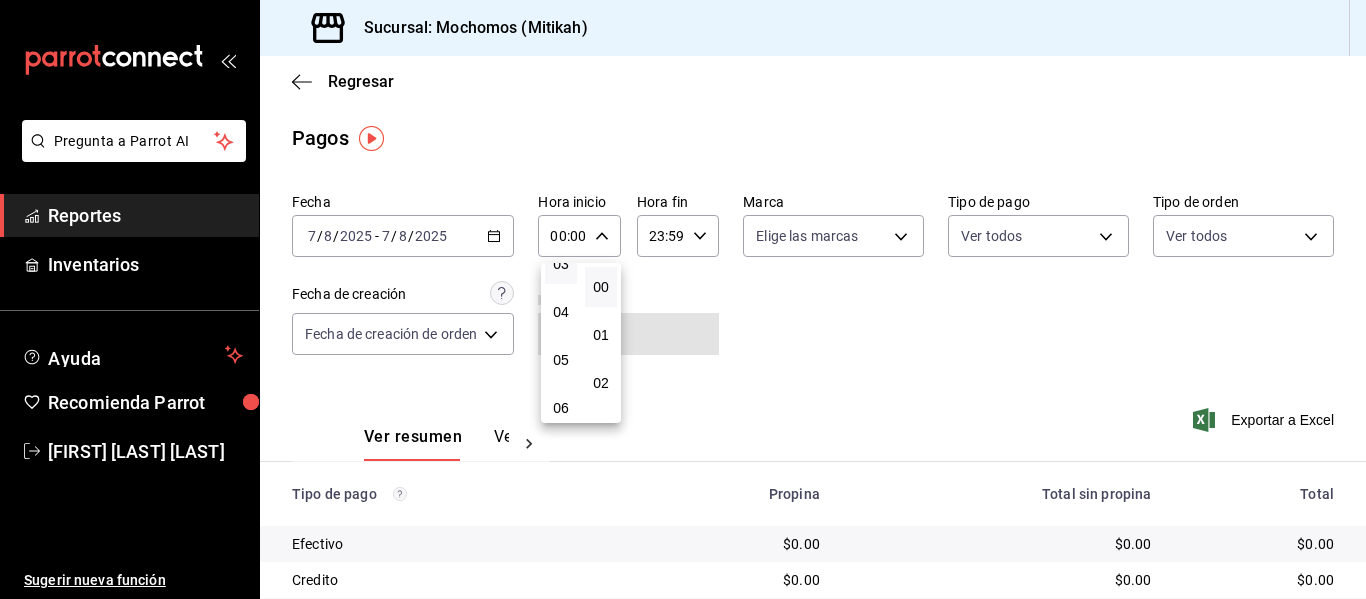 scroll, scrollTop: 200, scrollLeft: 0, axis: vertical 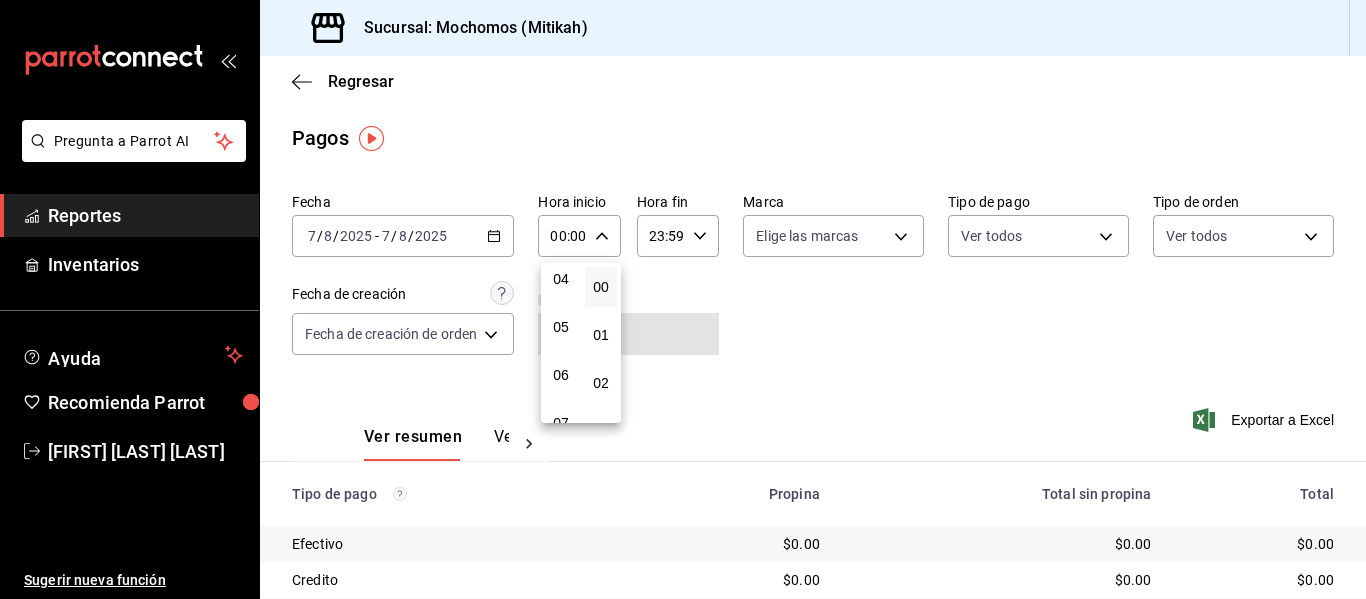 drag, startPoint x: 569, startPoint y: 316, endPoint x: 661, endPoint y: 241, distance: 118.69709 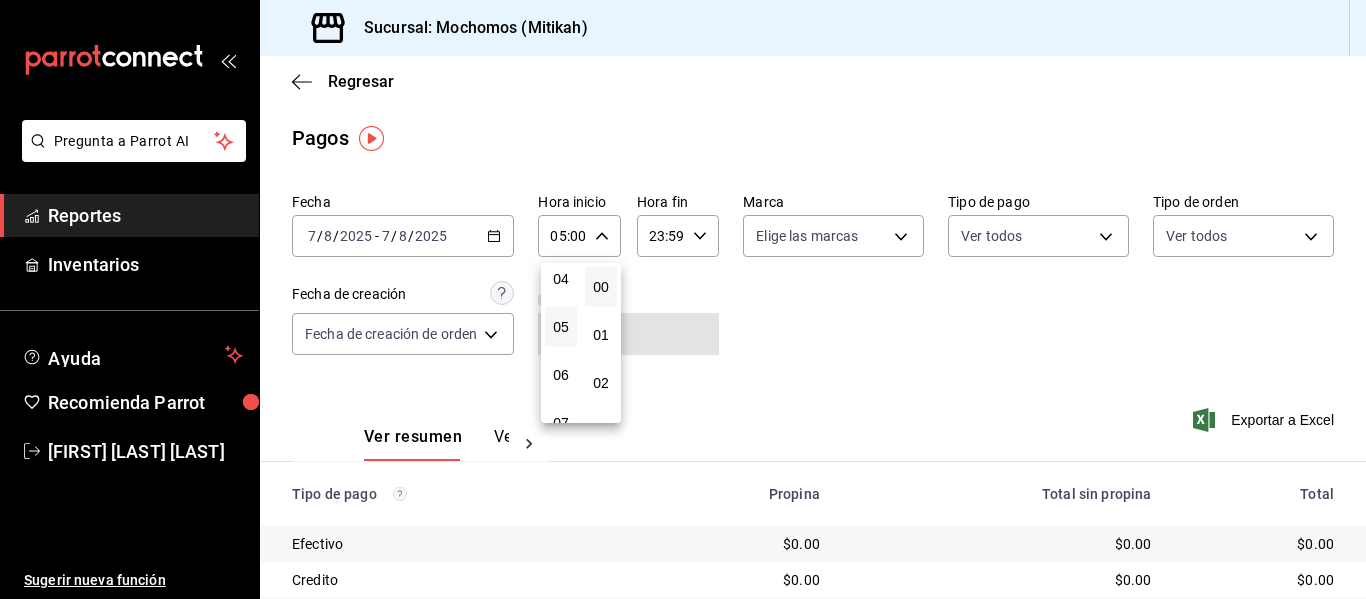 click at bounding box center [683, 299] 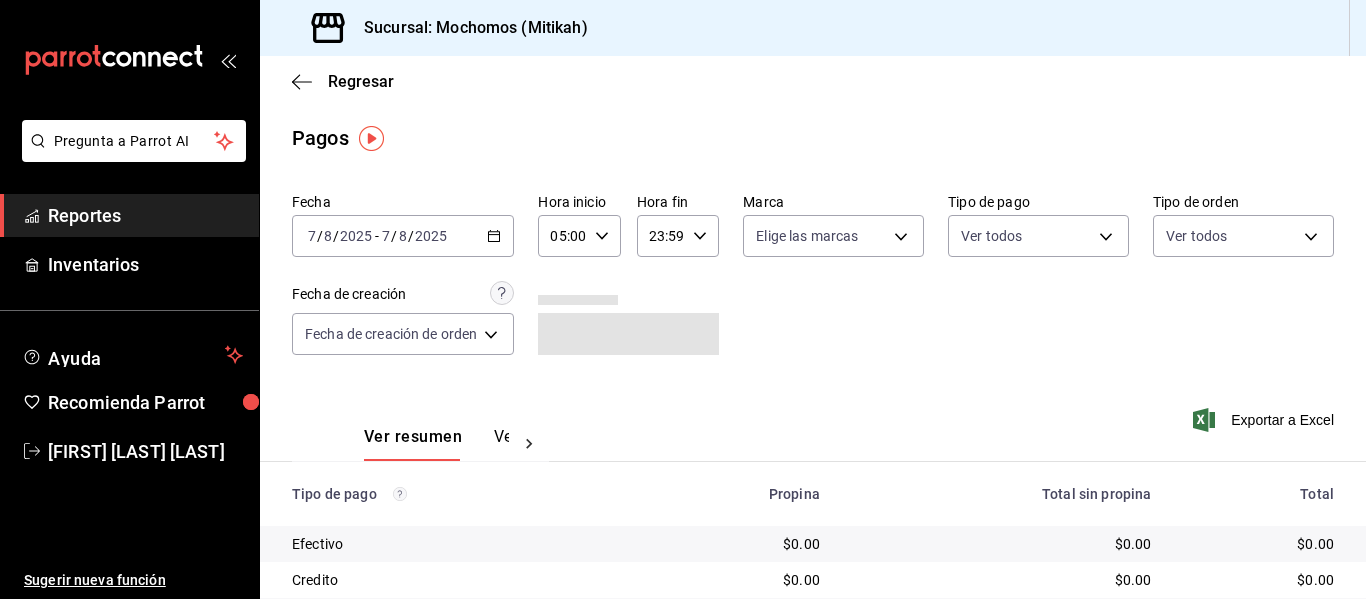 click on "23:59 Hora fin" at bounding box center [678, 236] 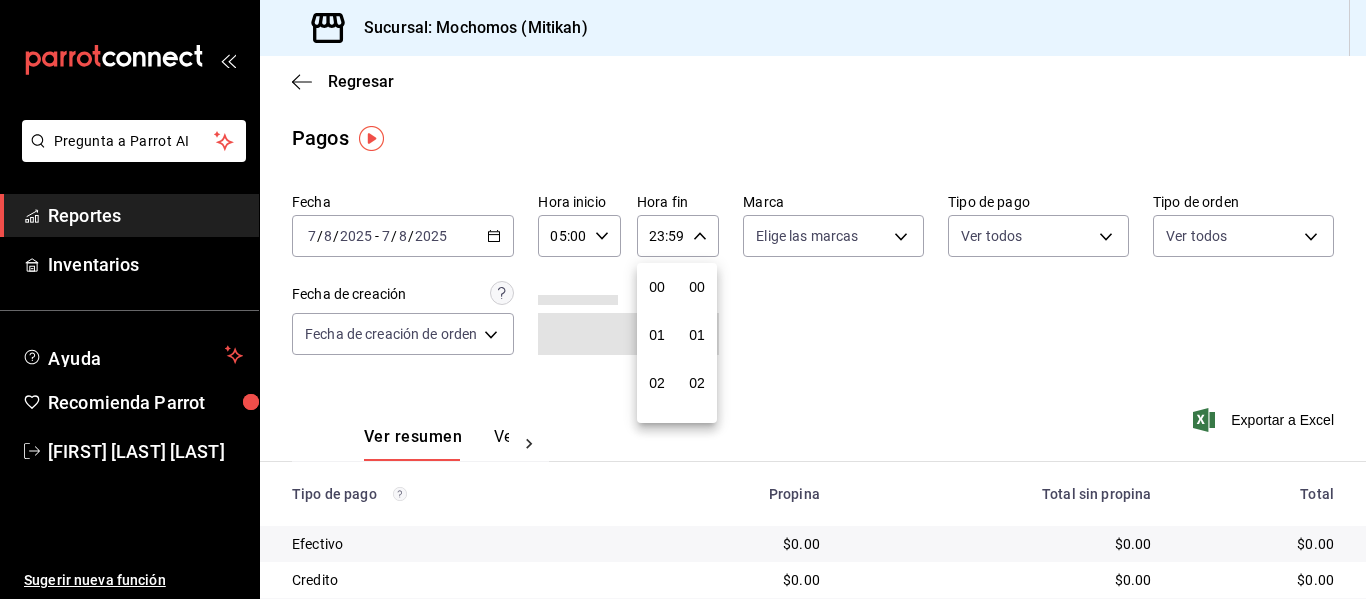 scroll, scrollTop: 992, scrollLeft: 0, axis: vertical 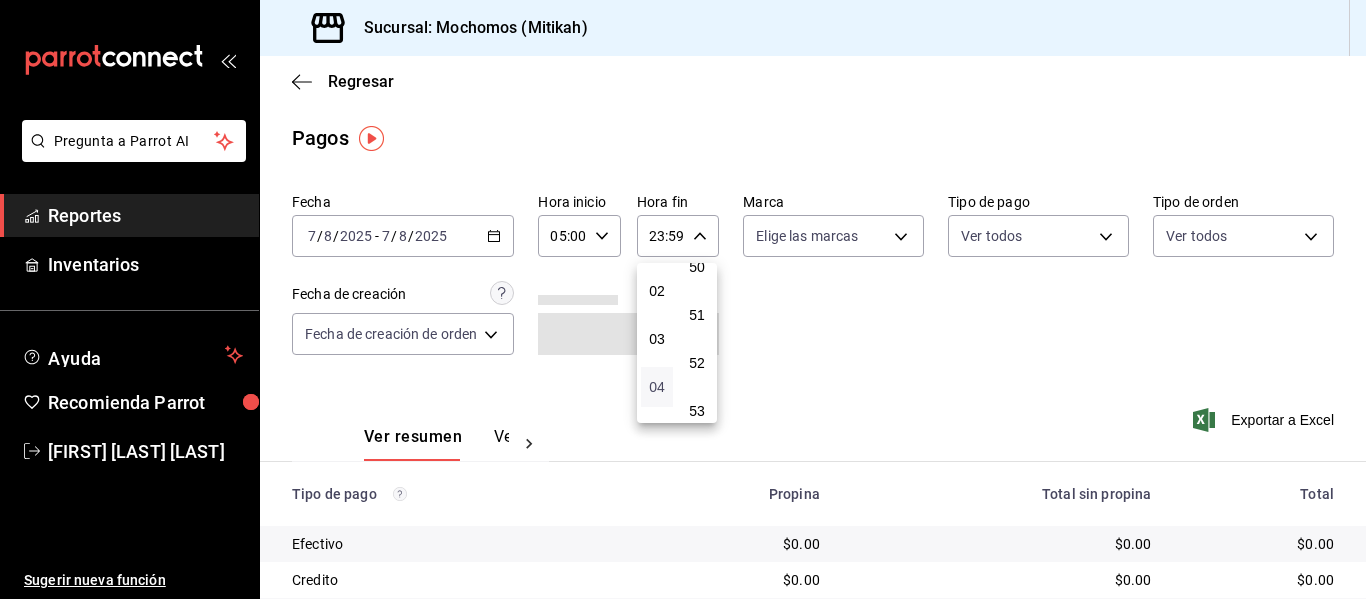 click on "04" at bounding box center [657, 387] 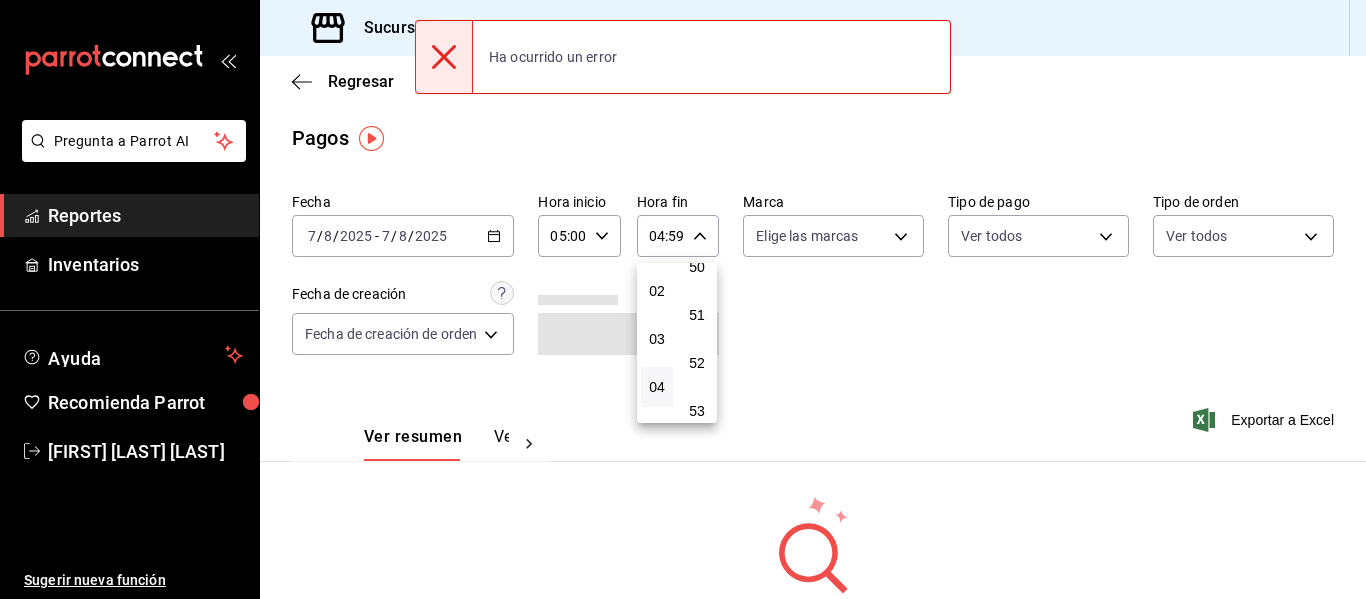 drag, startPoint x: 858, startPoint y: 346, endPoint x: 695, endPoint y: 336, distance: 163.30646 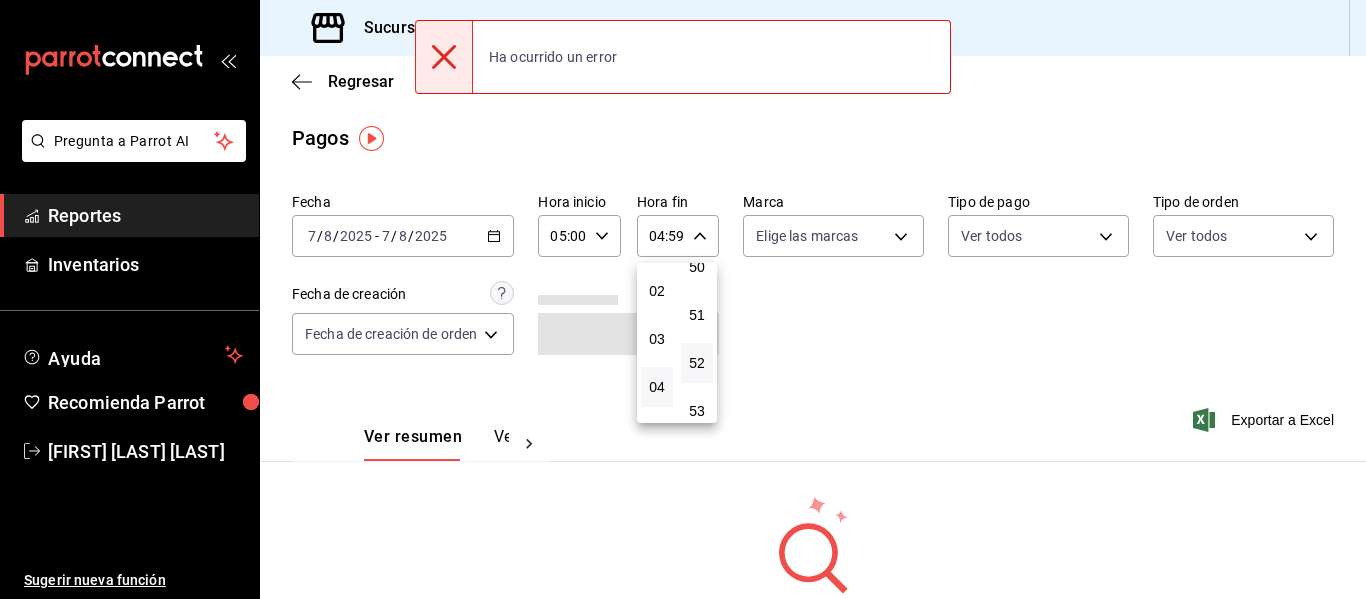 click at bounding box center (683, 299) 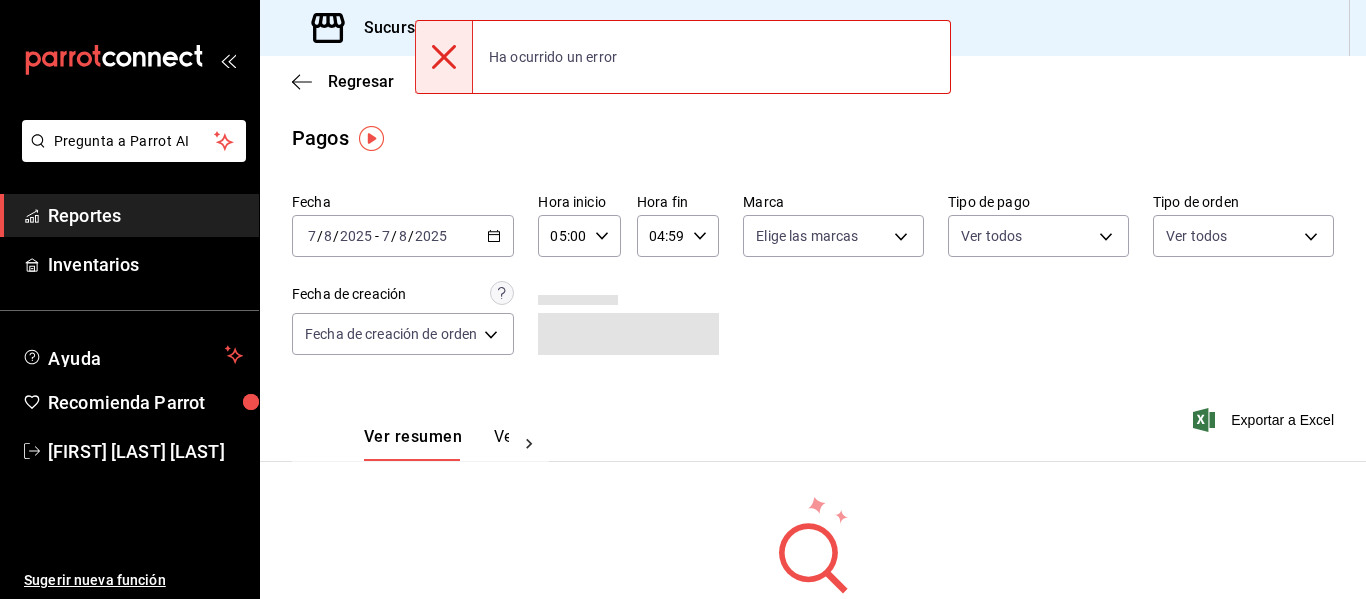click on "04:59" at bounding box center (661, 236) 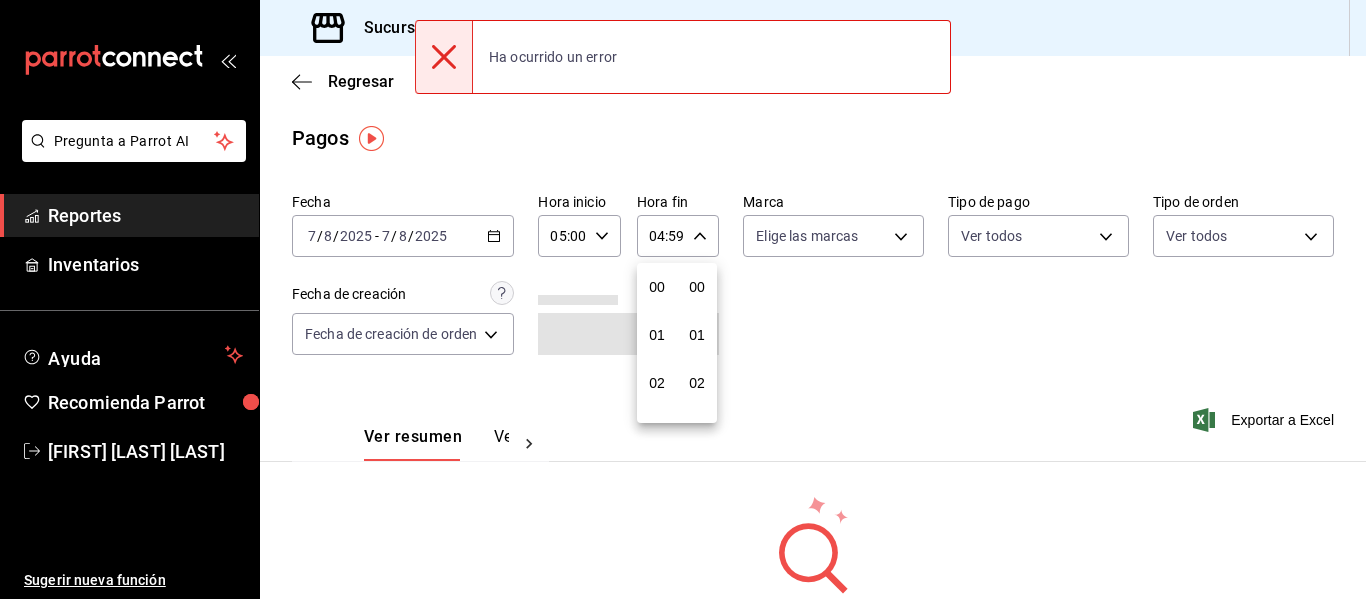 scroll, scrollTop: 192, scrollLeft: 0, axis: vertical 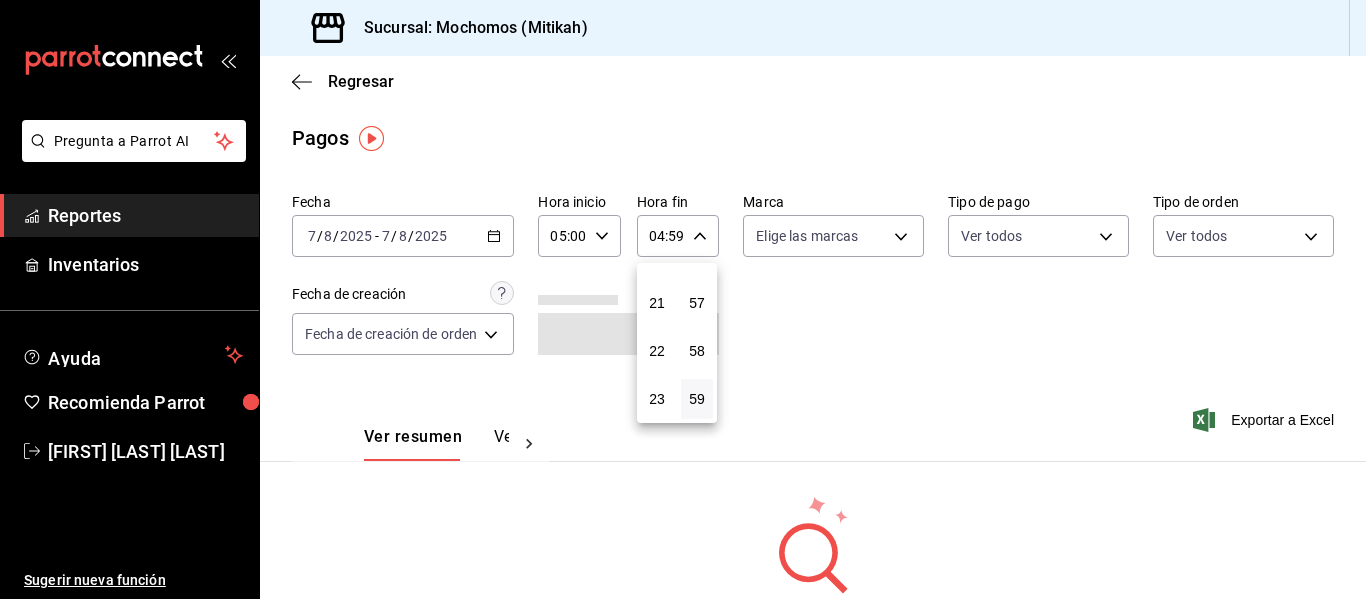 click on "23" at bounding box center [657, 399] 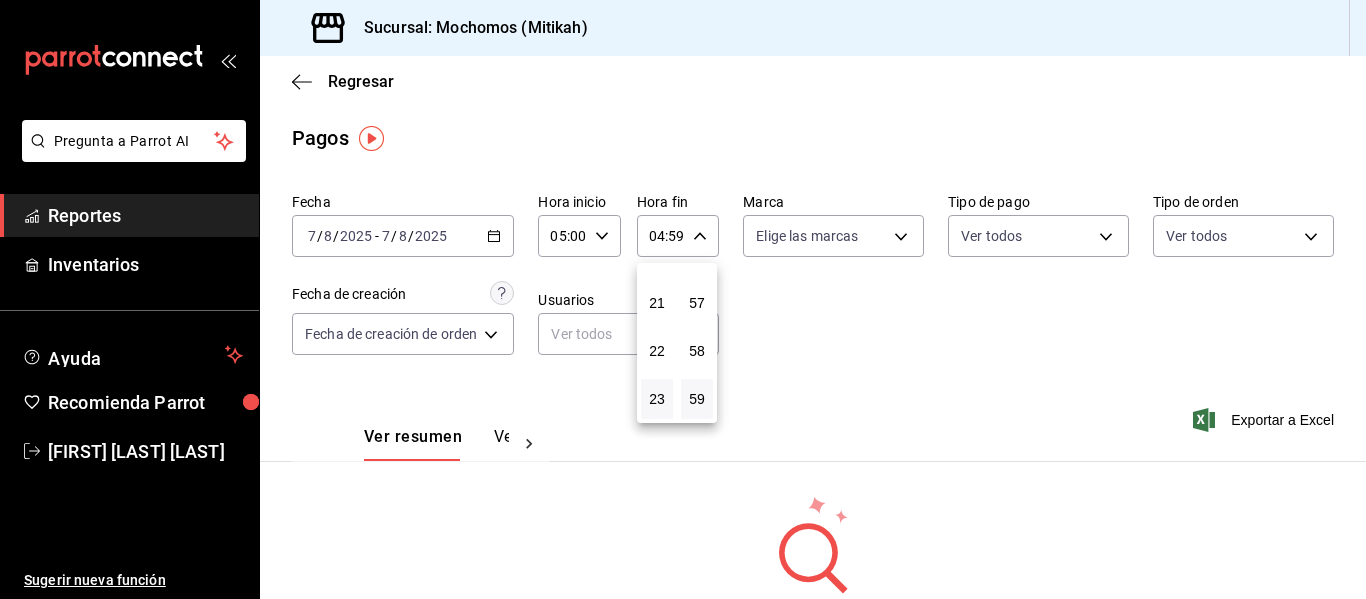 click on "23" at bounding box center (657, 399) 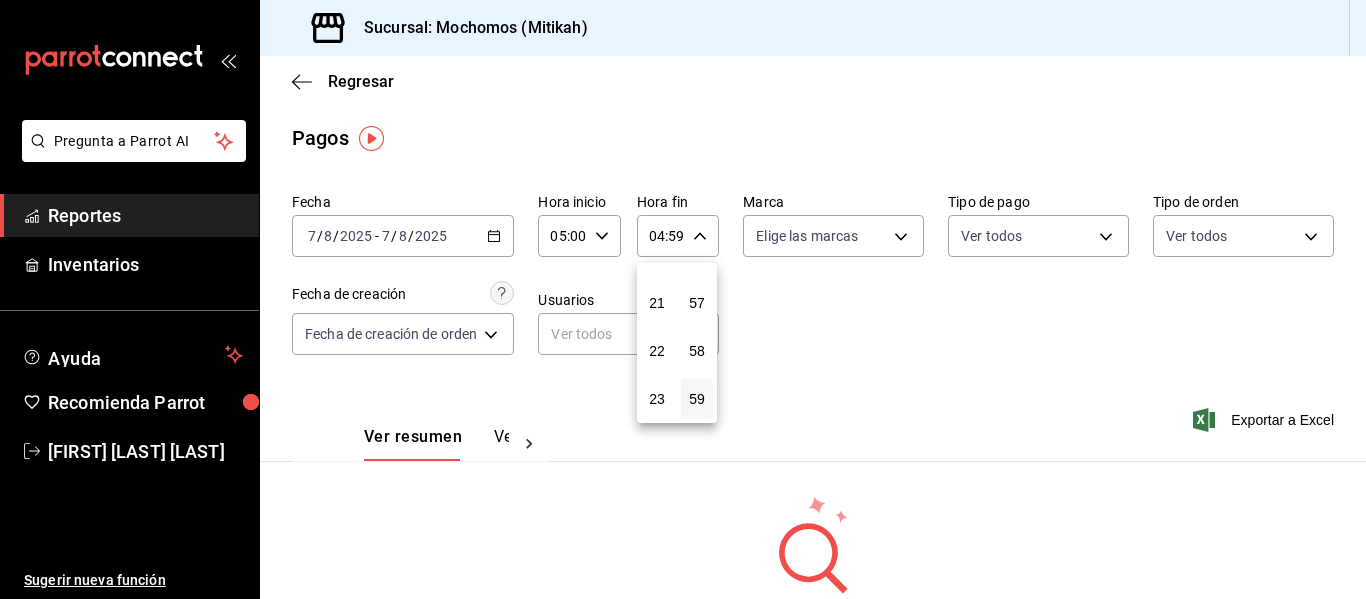 type on "23:59" 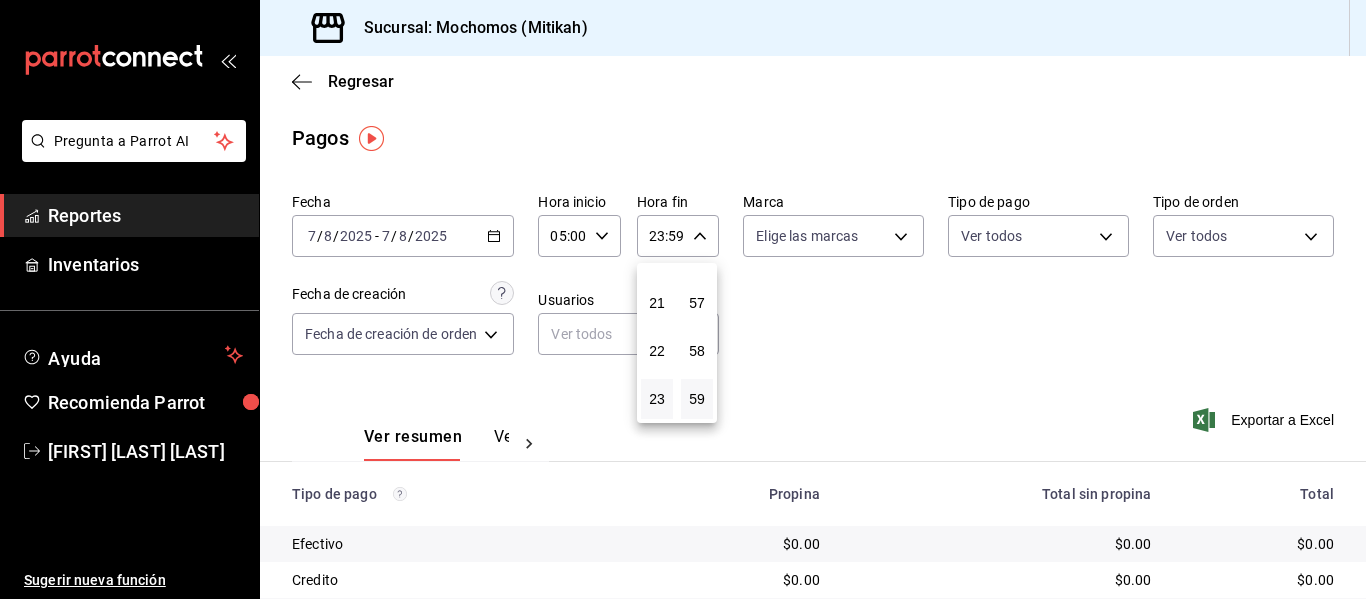 click at bounding box center [683, 299] 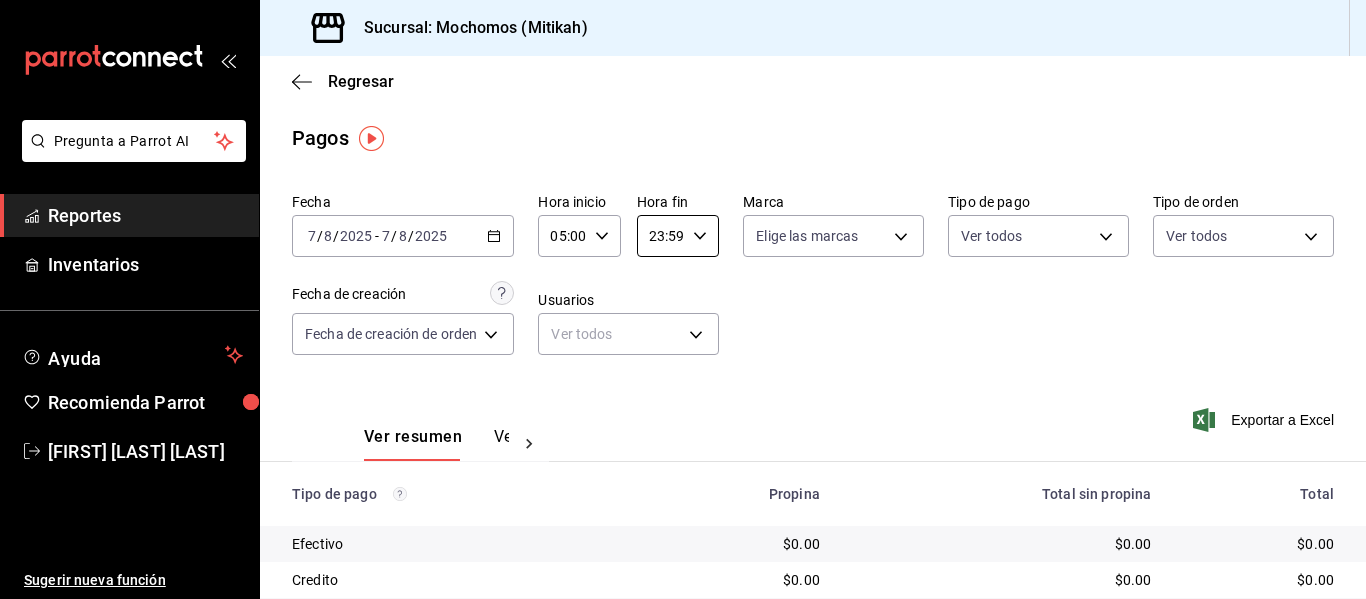 scroll, scrollTop: 0, scrollLeft: 0, axis: both 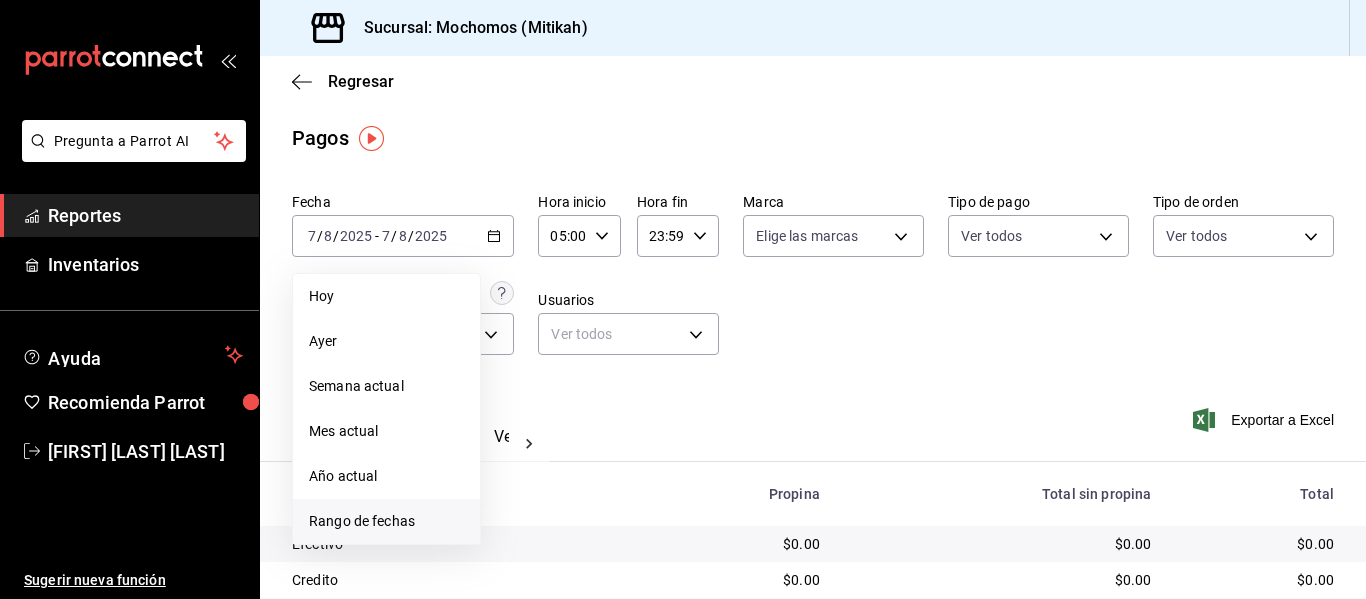 click on "Rango de fechas" at bounding box center [386, 521] 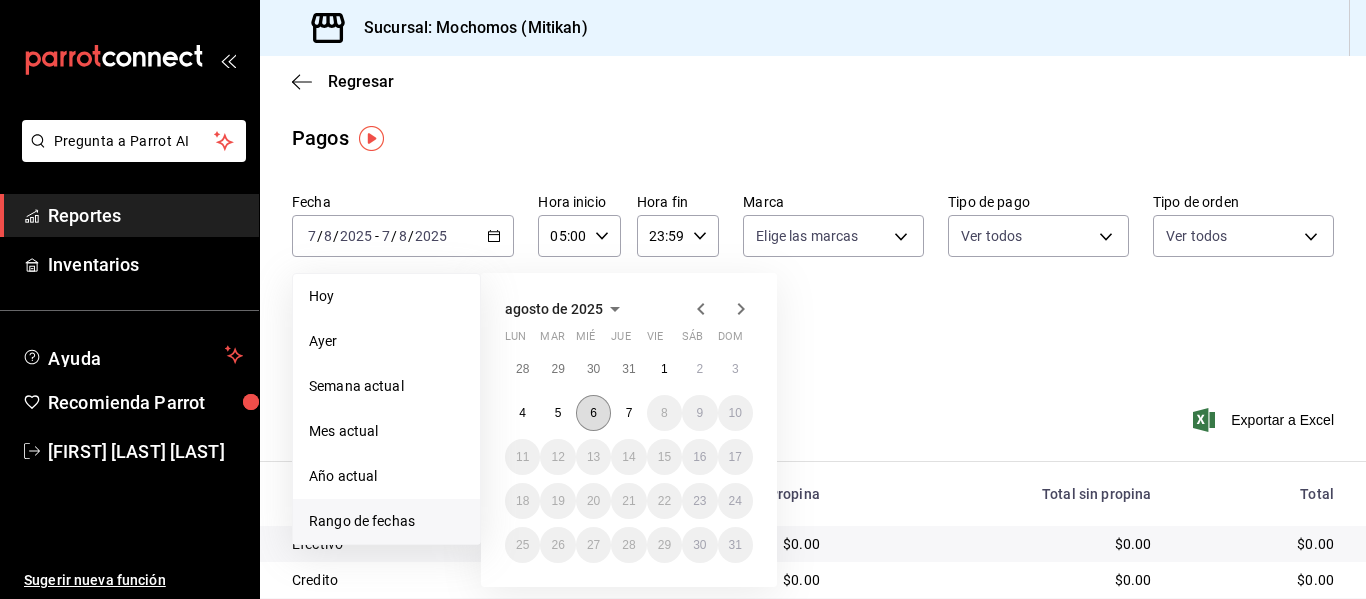 click on "6" at bounding box center [593, 413] 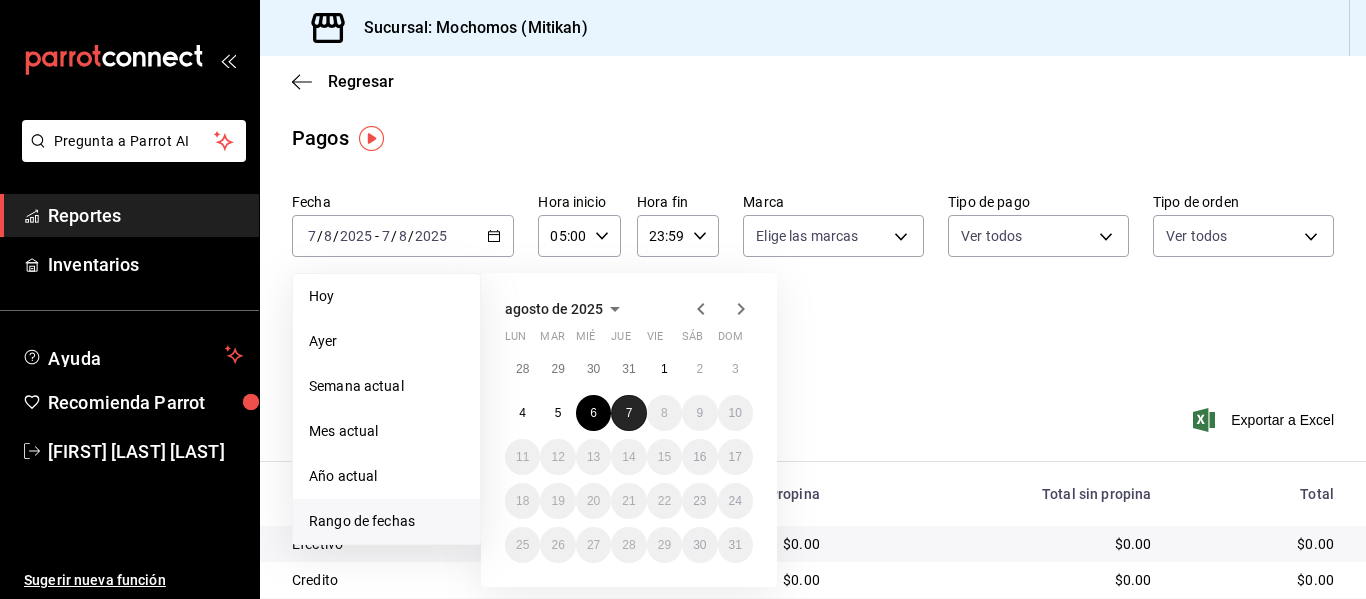 click on "7" at bounding box center [629, 413] 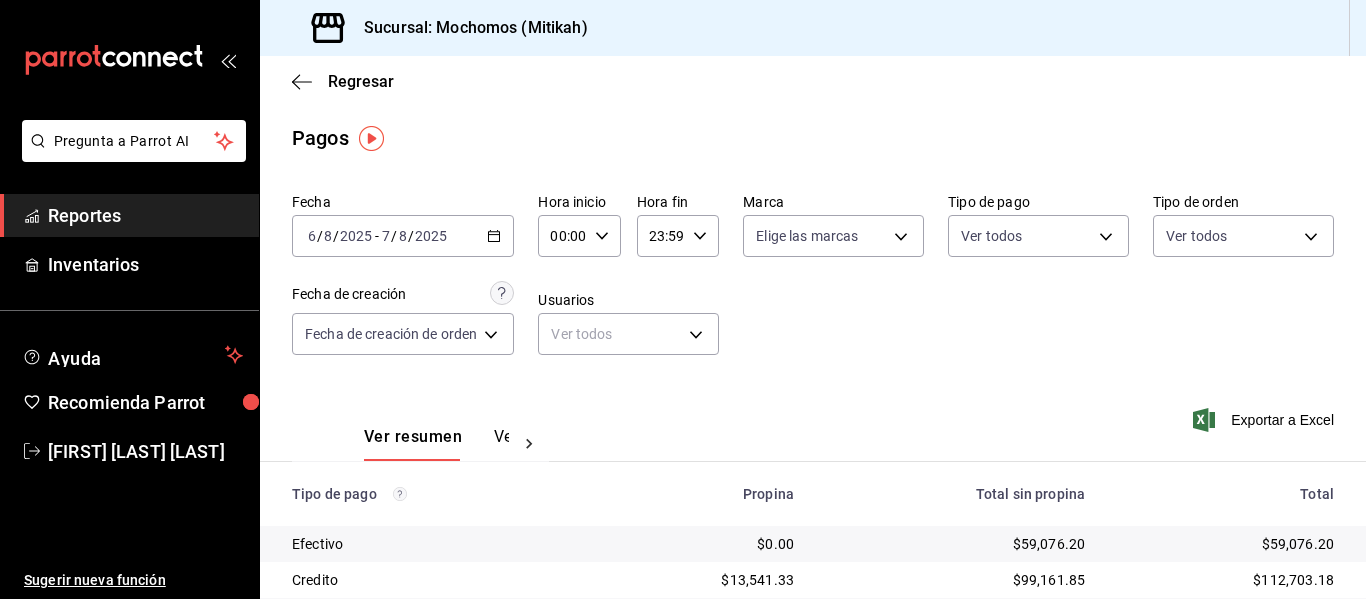 click 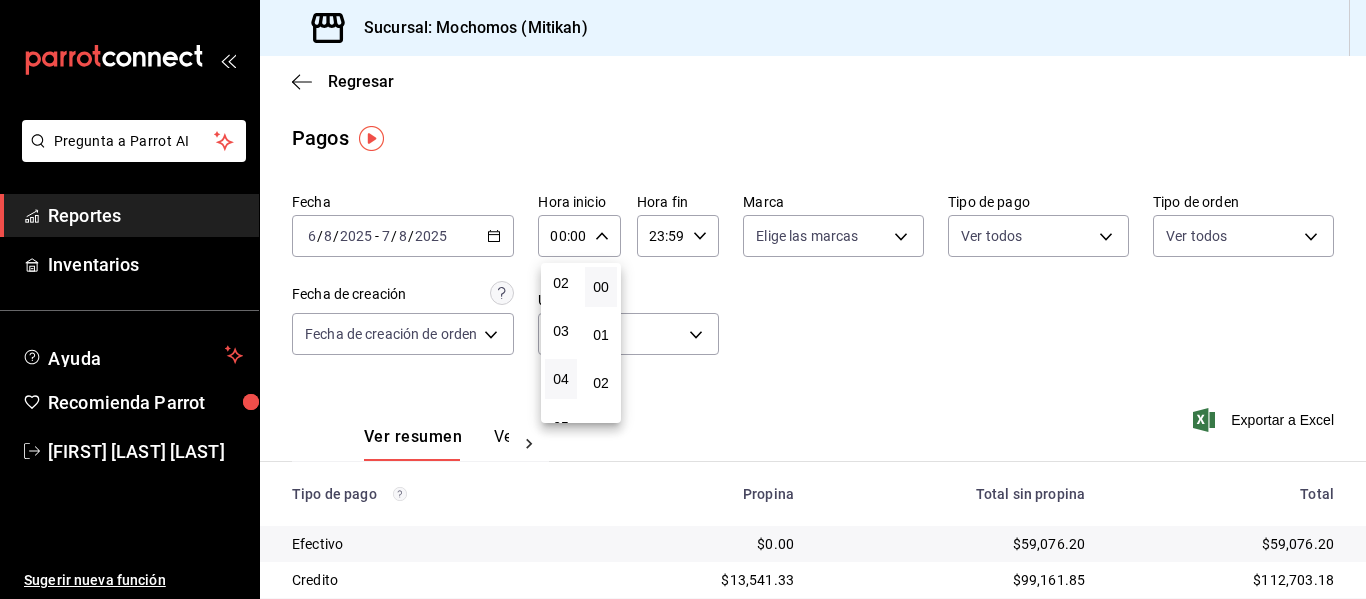 scroll, scrollTop: 200, scrollLeft: 0, axis: vertical 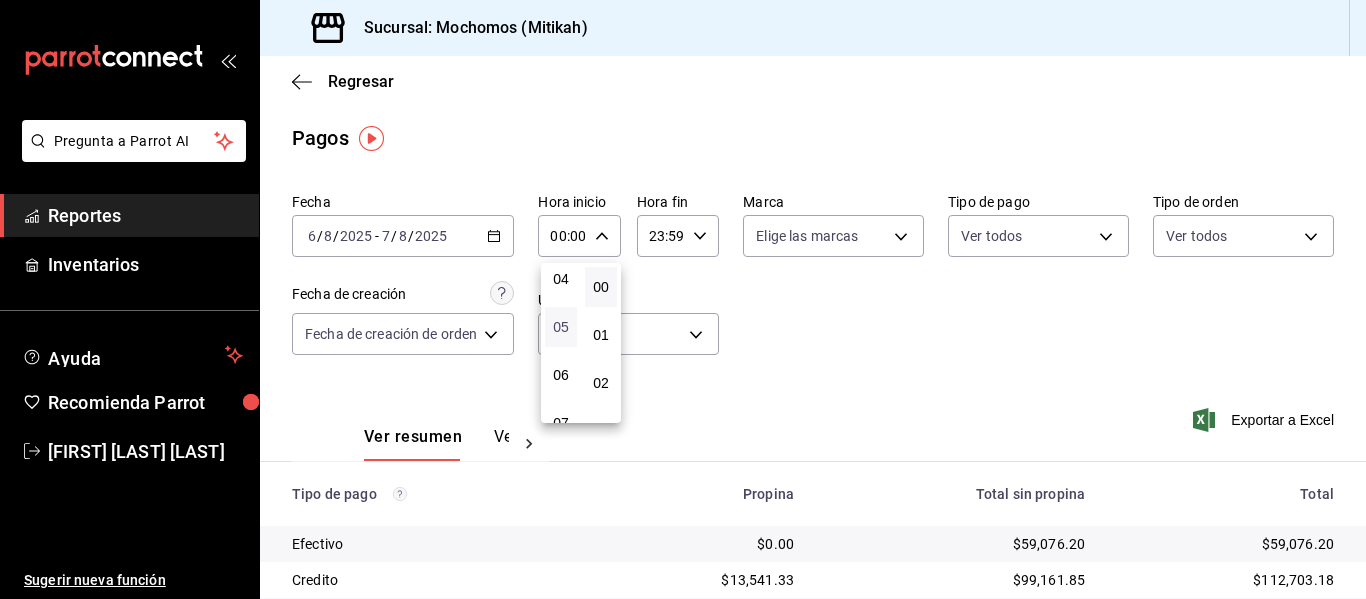 click on "05" at bounding box center (561, 327) 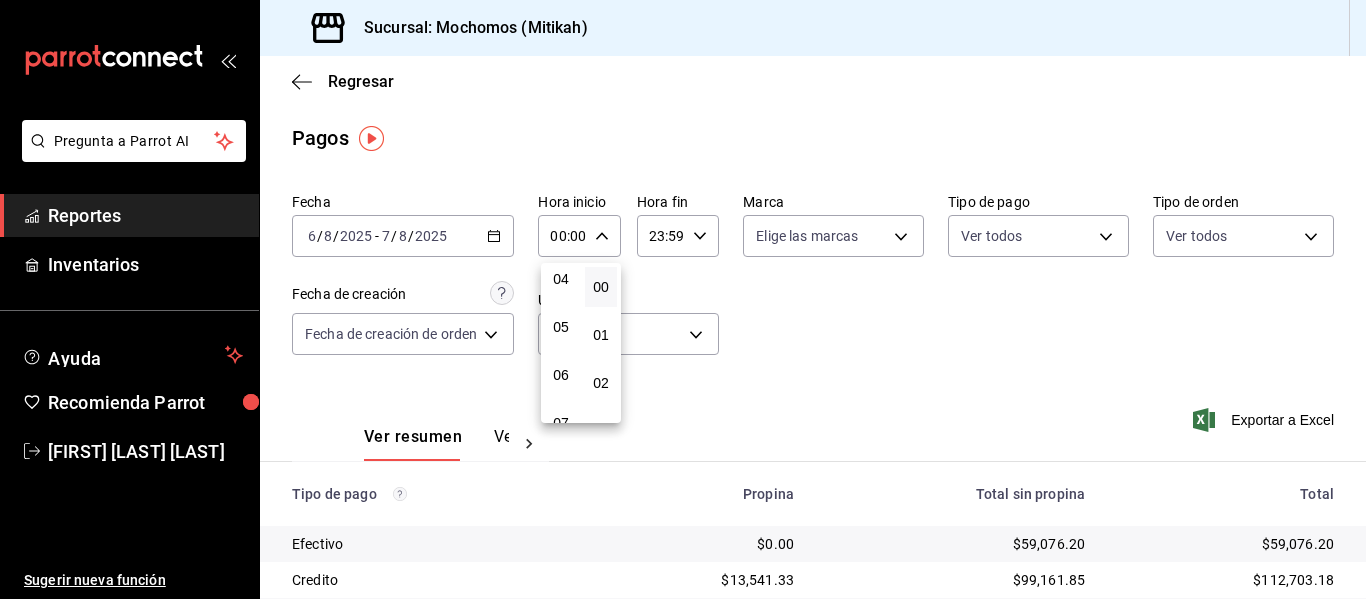 type on "05:00" 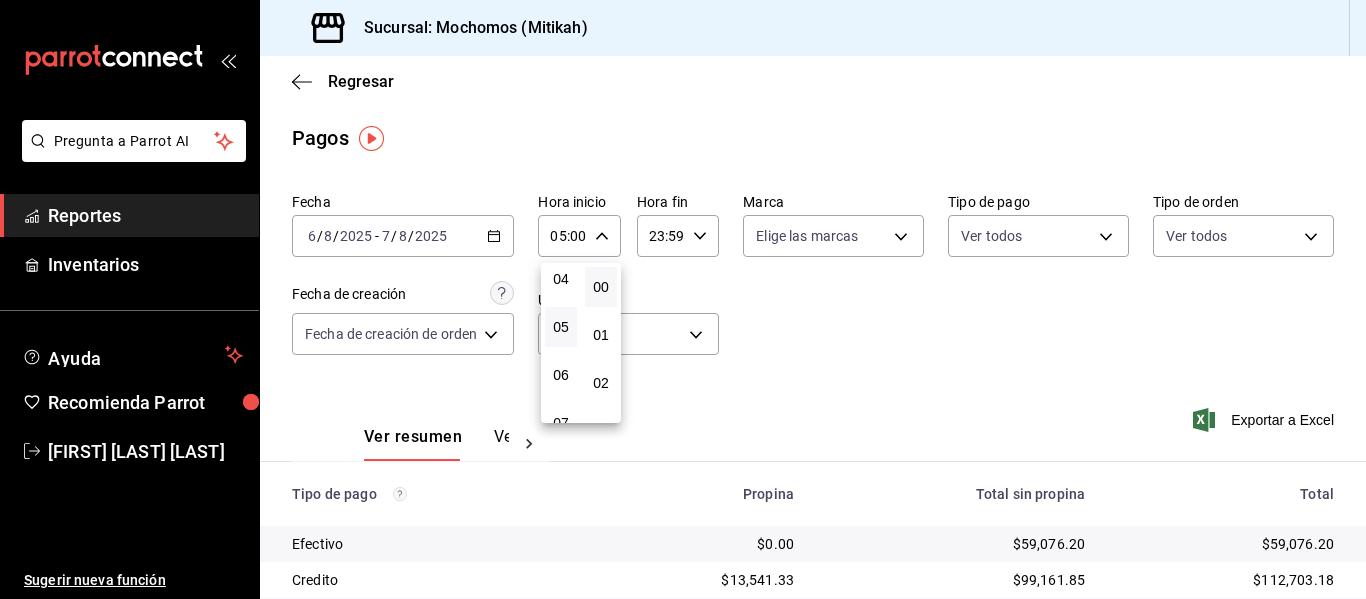 click at bounding box center [683, 299] 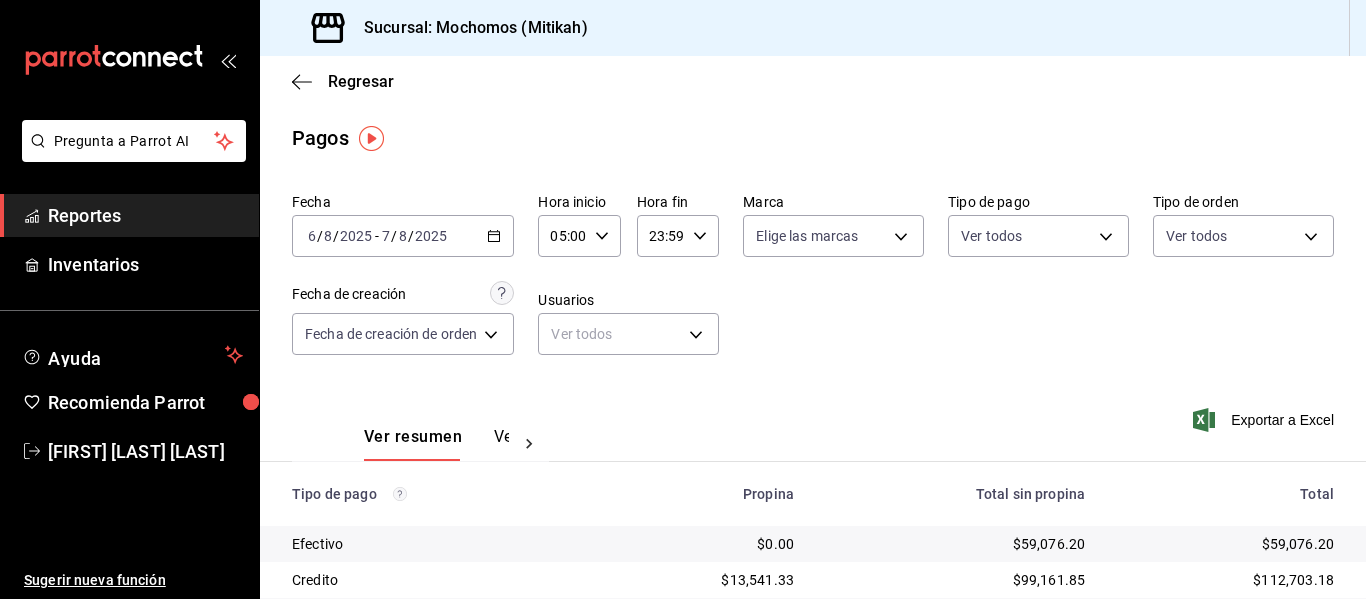 click on "23:59 Hora fin" at bounding box center (678, 236) 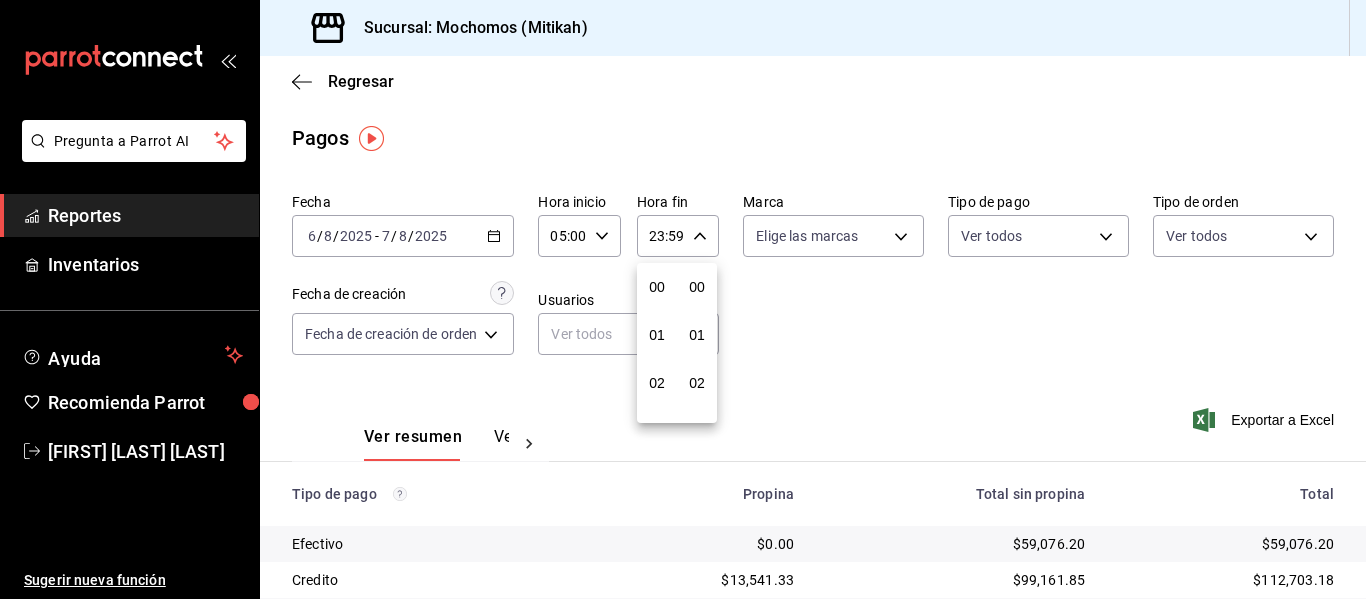 scroll, scrollTop: 992, scrollLeft: 0, axis: vertical 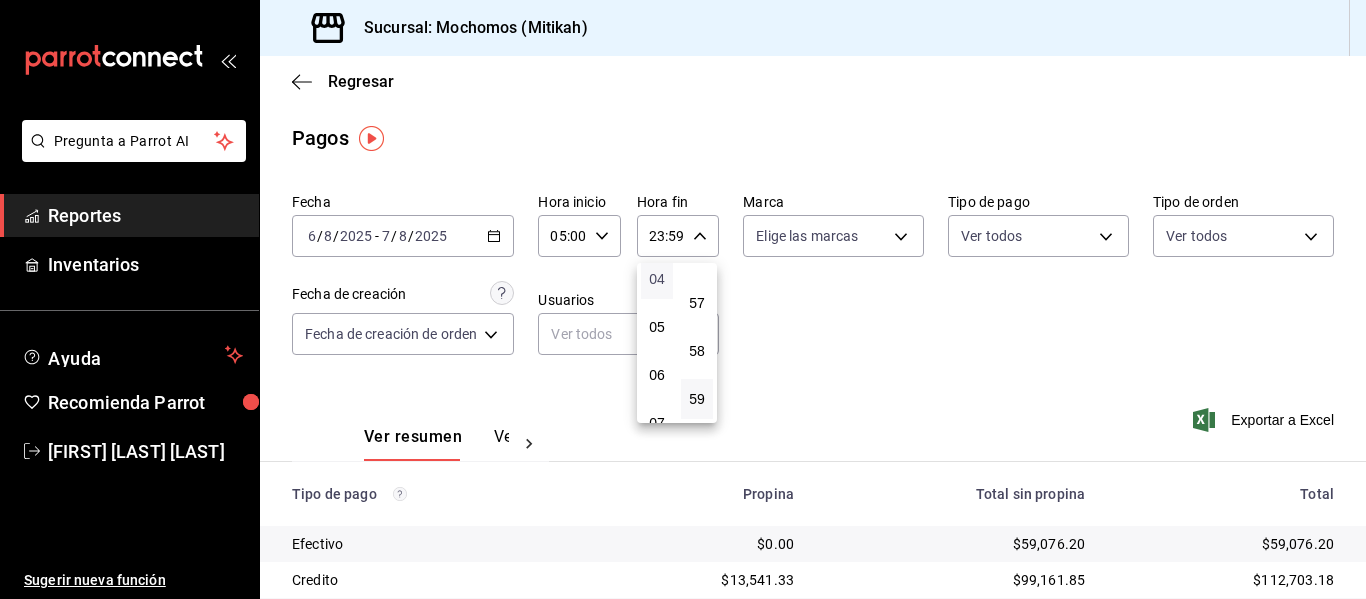 click on "04" at bounding box center [657, 279] 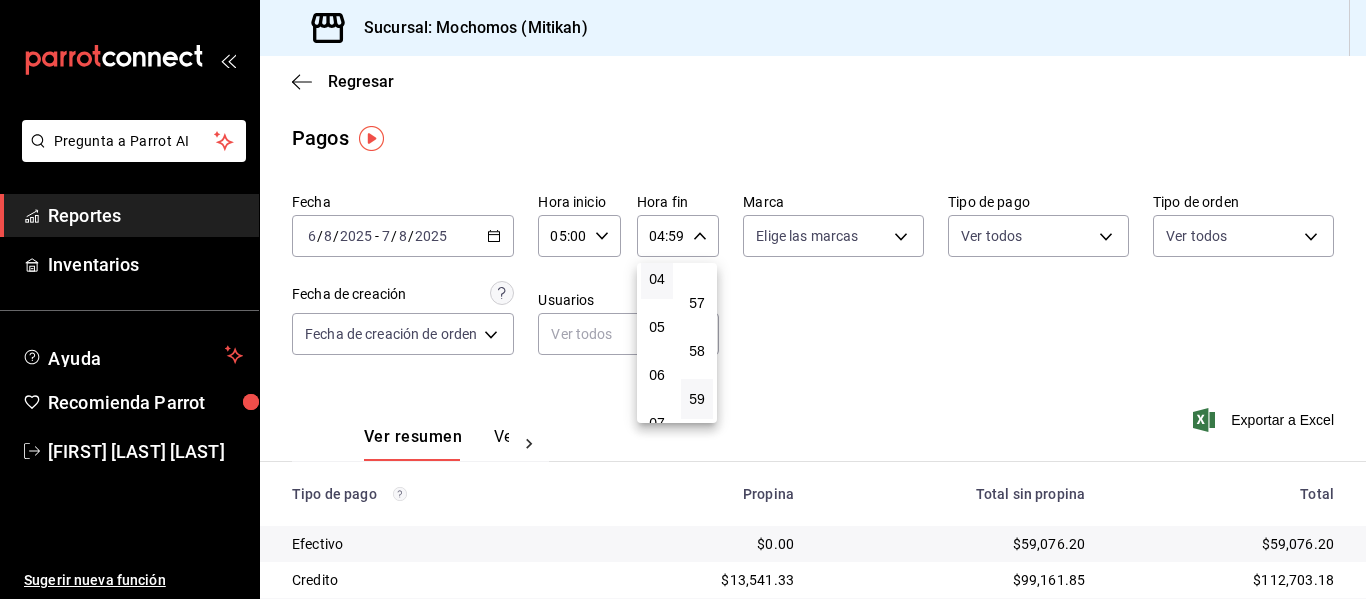click at bounding box center [683, 299] 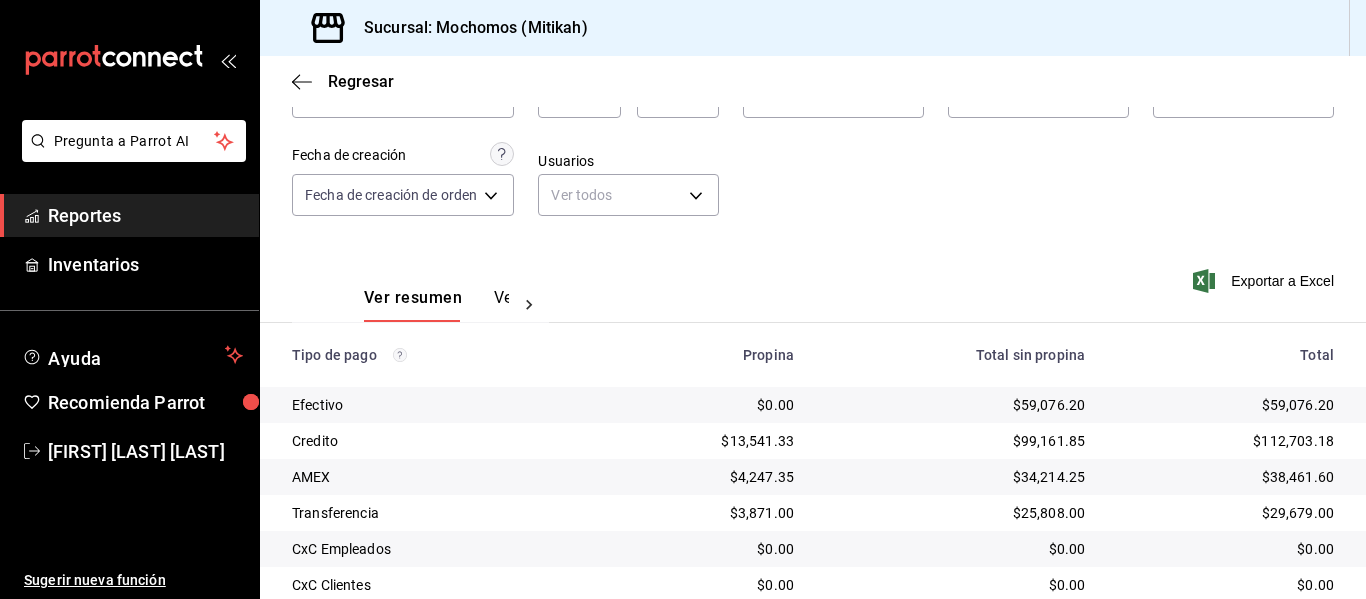 scroll, scrollTop: 200, scrollLeft: 0, axis: vertical 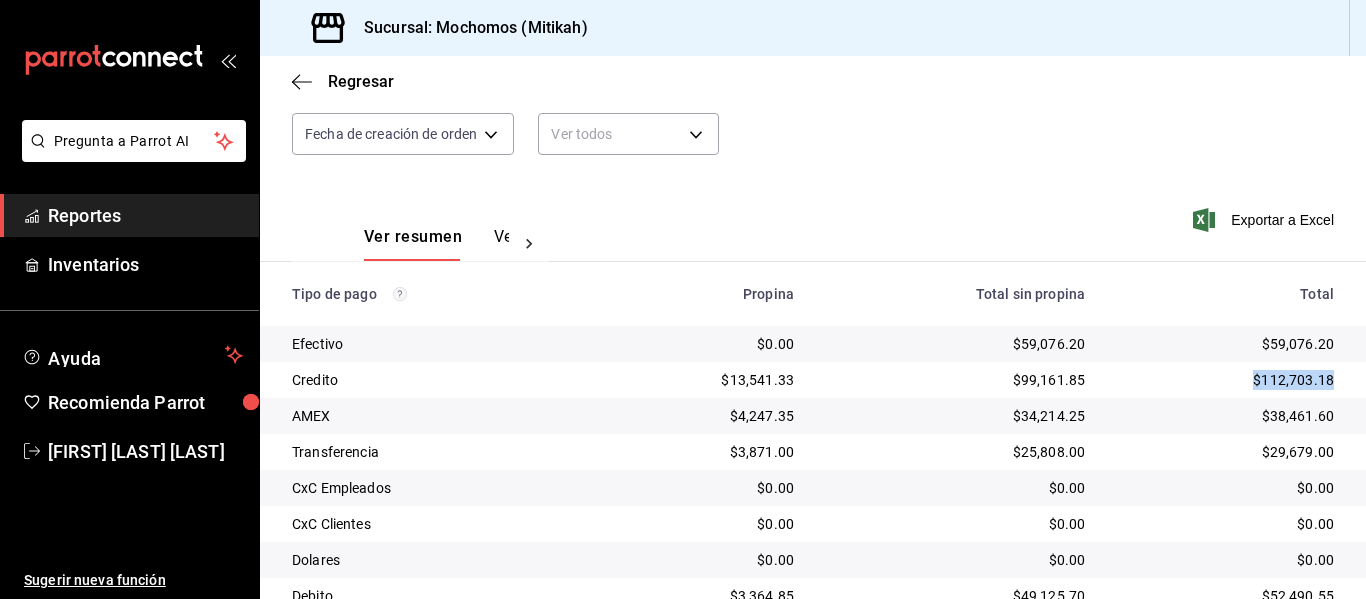 drag, startPoint x: 1239, startPoint y: 383, endPoint x: 1324, endPoint y: 382, distance: 85.00588 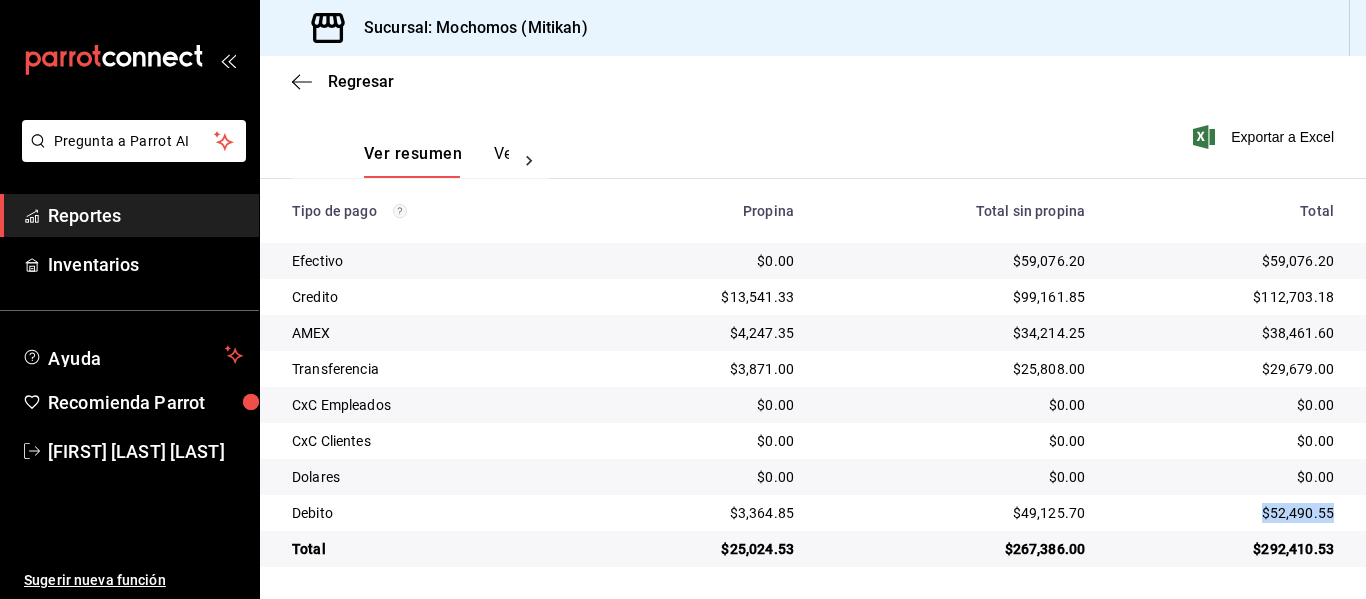 drag, startPoint x: 1232, startPoint y: 506, endPoint x: 1339, endPoint y: 524, distance: 108.503456 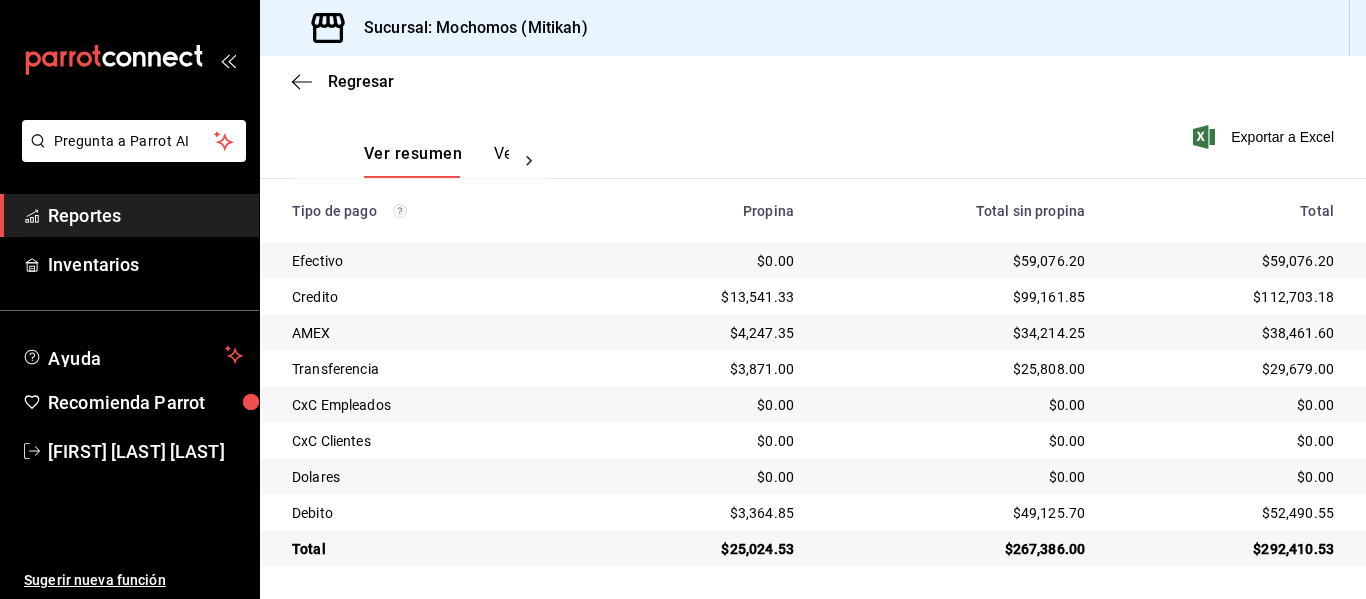 click on "Ver resumen Ver pagos Exportar a Excel" at bounding box center (813, 149) 